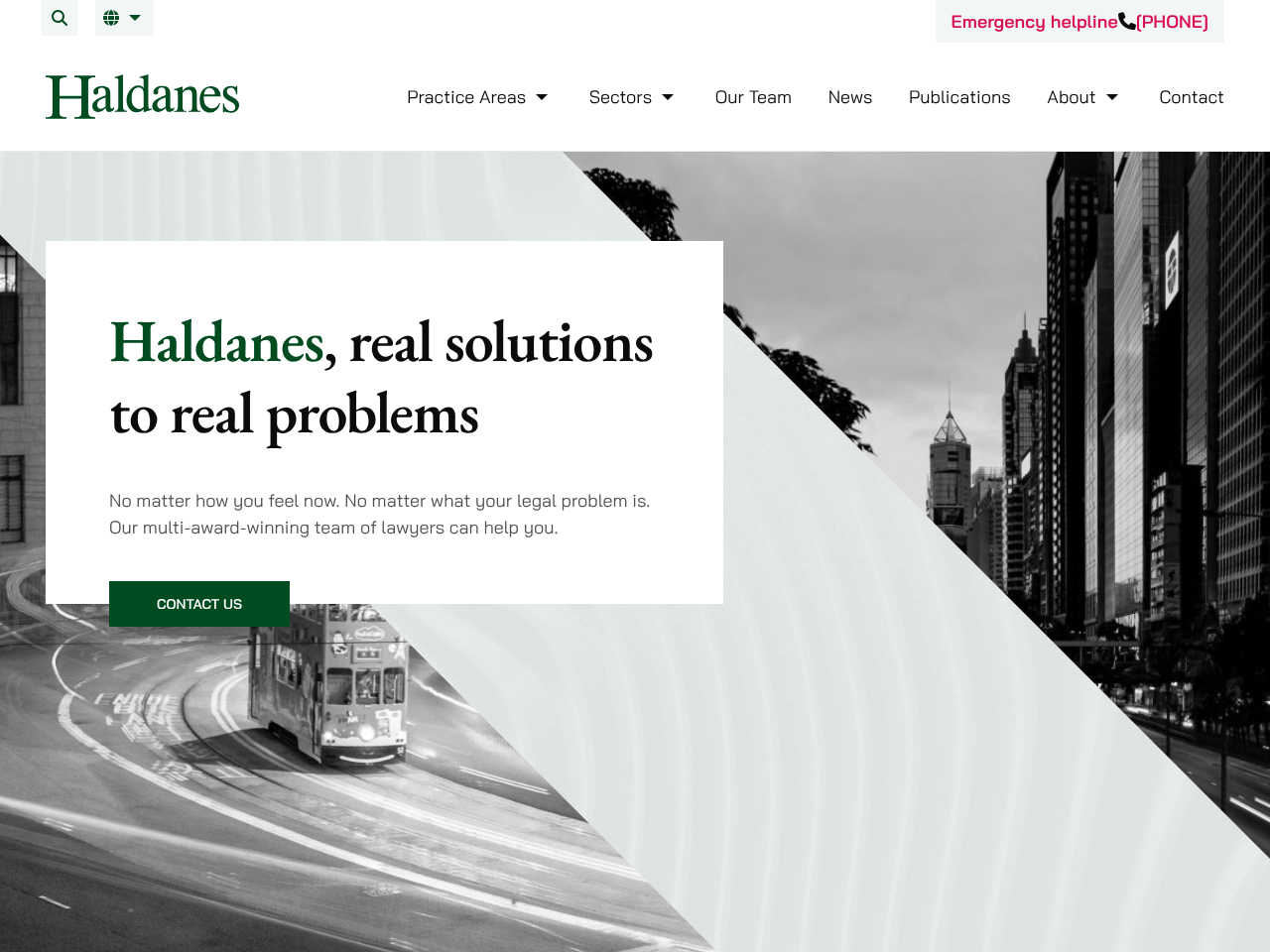 scroll, scrollTop: 0, scrollLeft: 0, axis: both 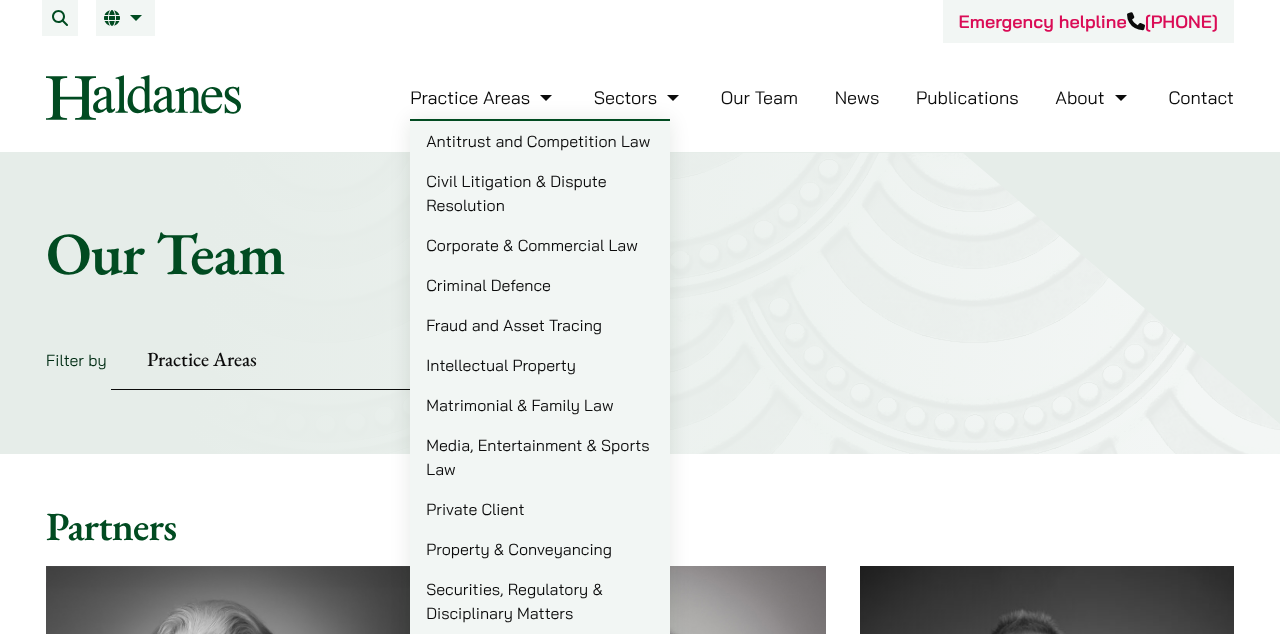 click on "Civil Litigation & Dispute Resolution" at bounding box center [540, 193] 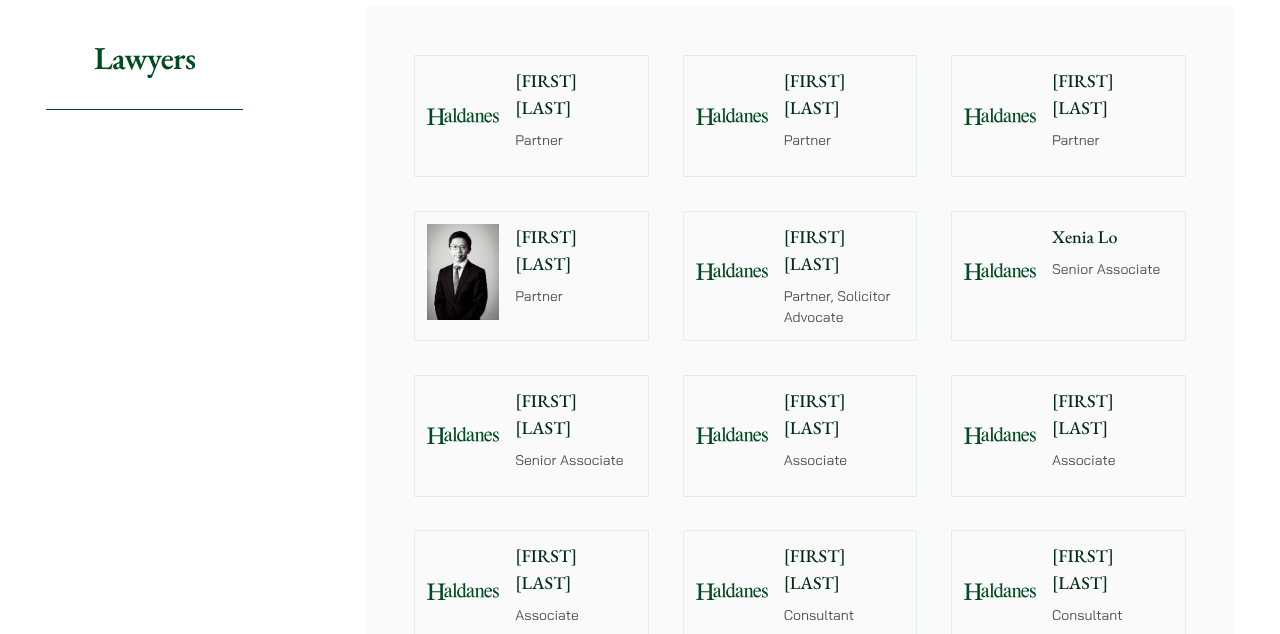 scroll, scrollTop: 1944, scrollLeft: 0, axis: vertical 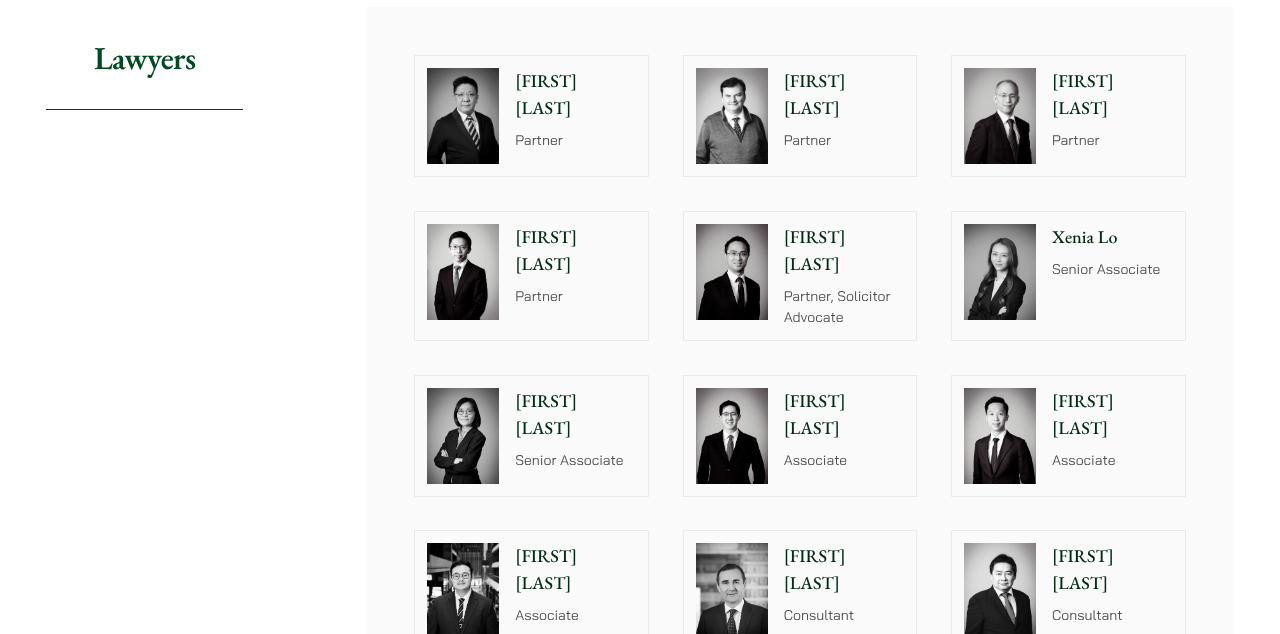 click on "Lawyers" at bounding box center [190, 353] 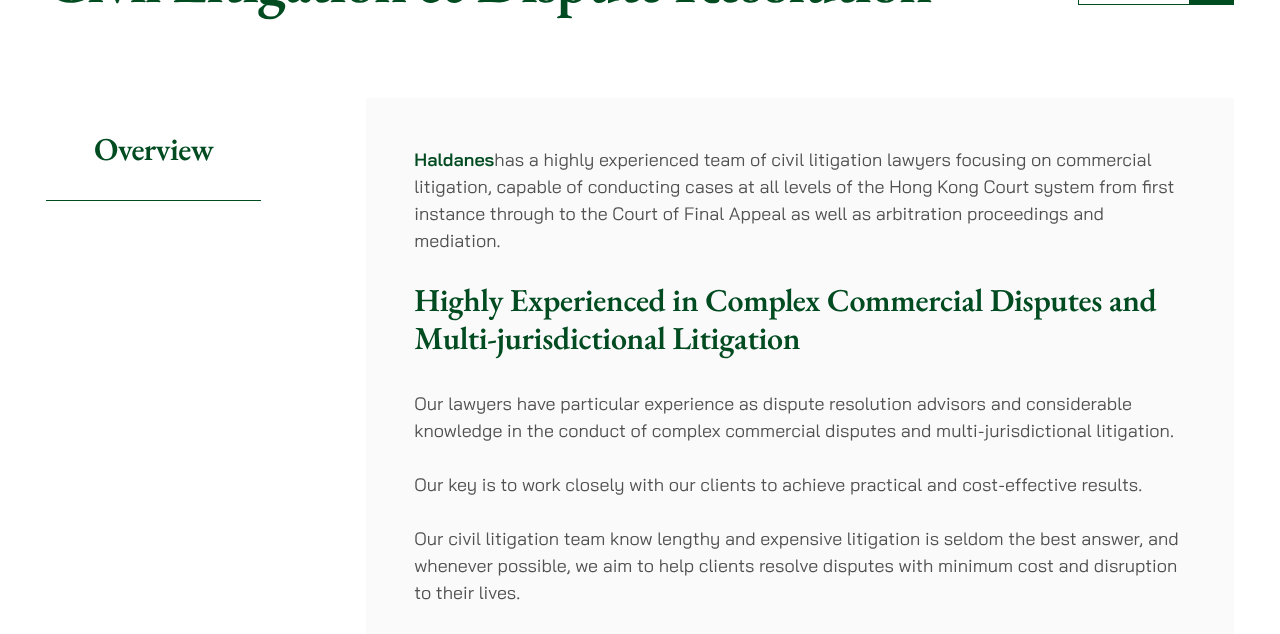 scroll, scrollTop: 0, scrollLeft: 0, axis: both 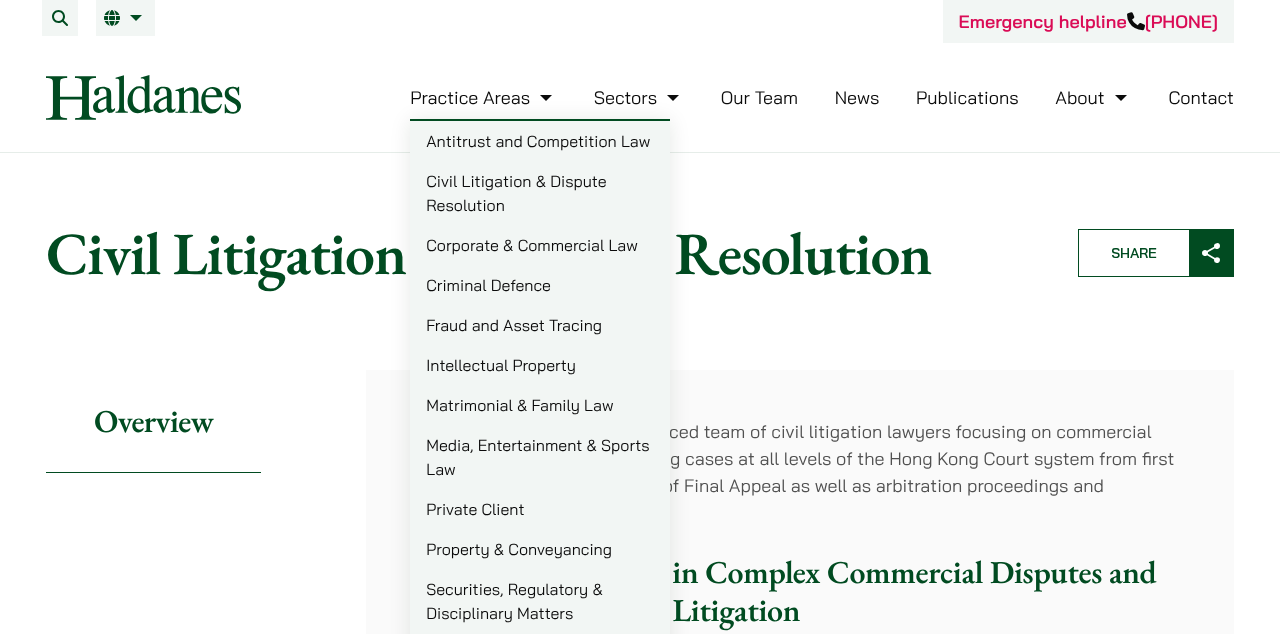 click on "Criminal Defence" at bounding box center (540, 285) 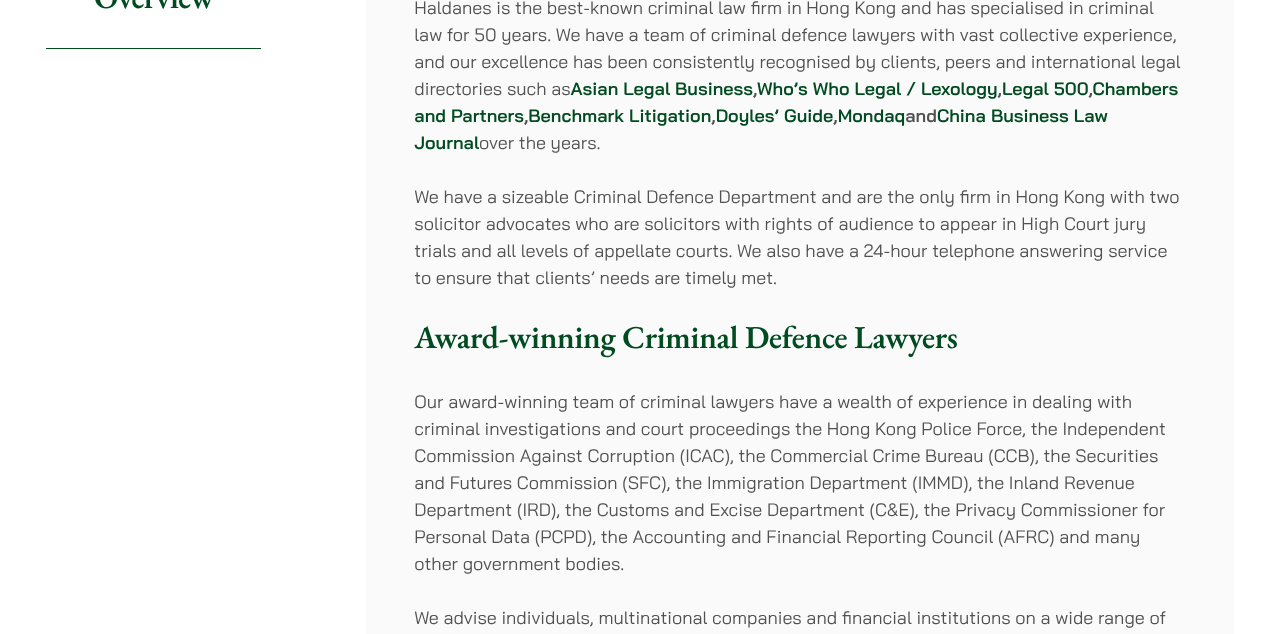 scroll, scrollTop: 0, scrollLeft: 0, axis: both 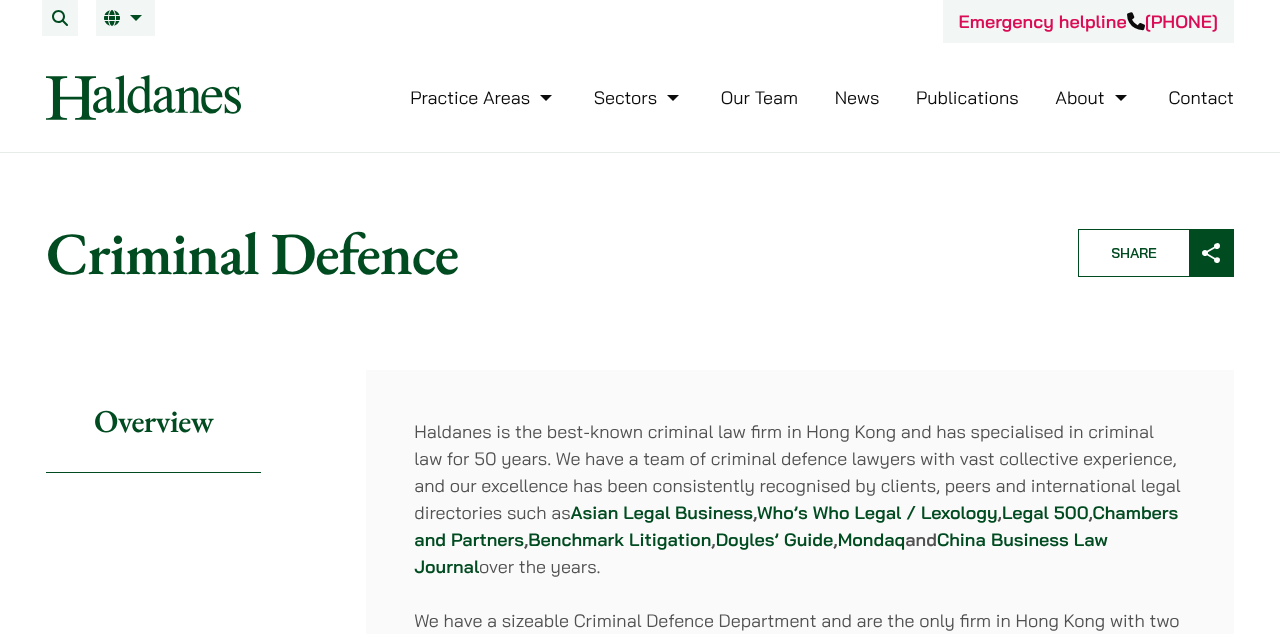 click on "Our Team" at bounding box center [759, 97] 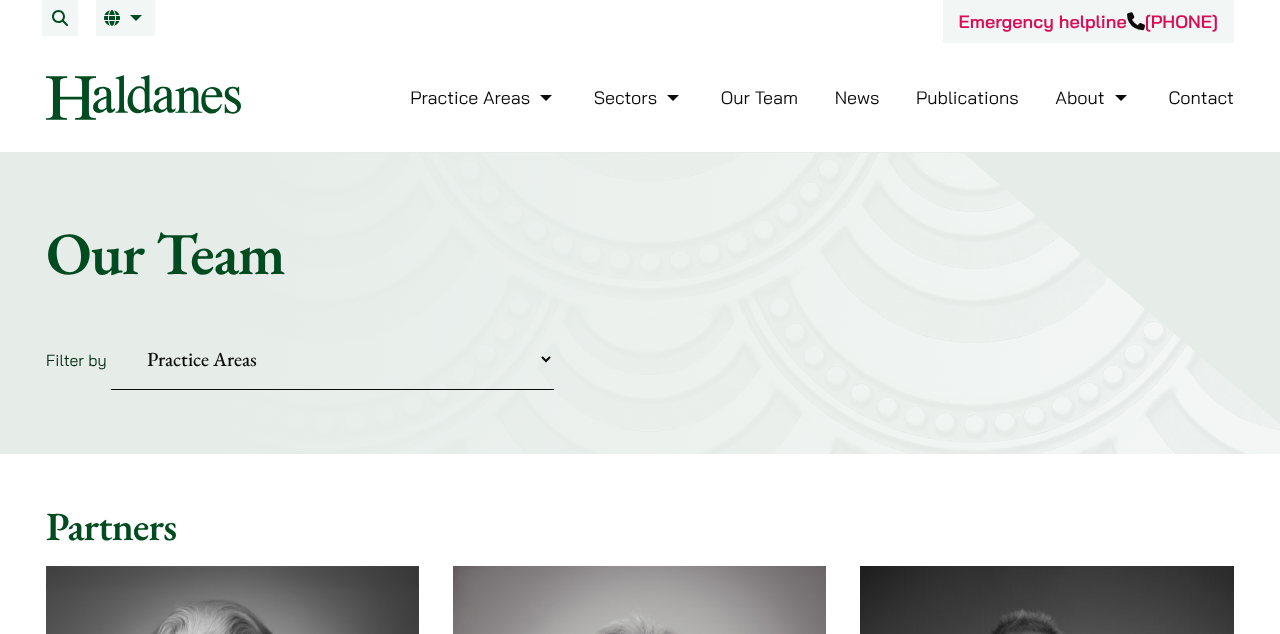 scroll, scrollTop: 0, scrollLeft: 0, axis: both 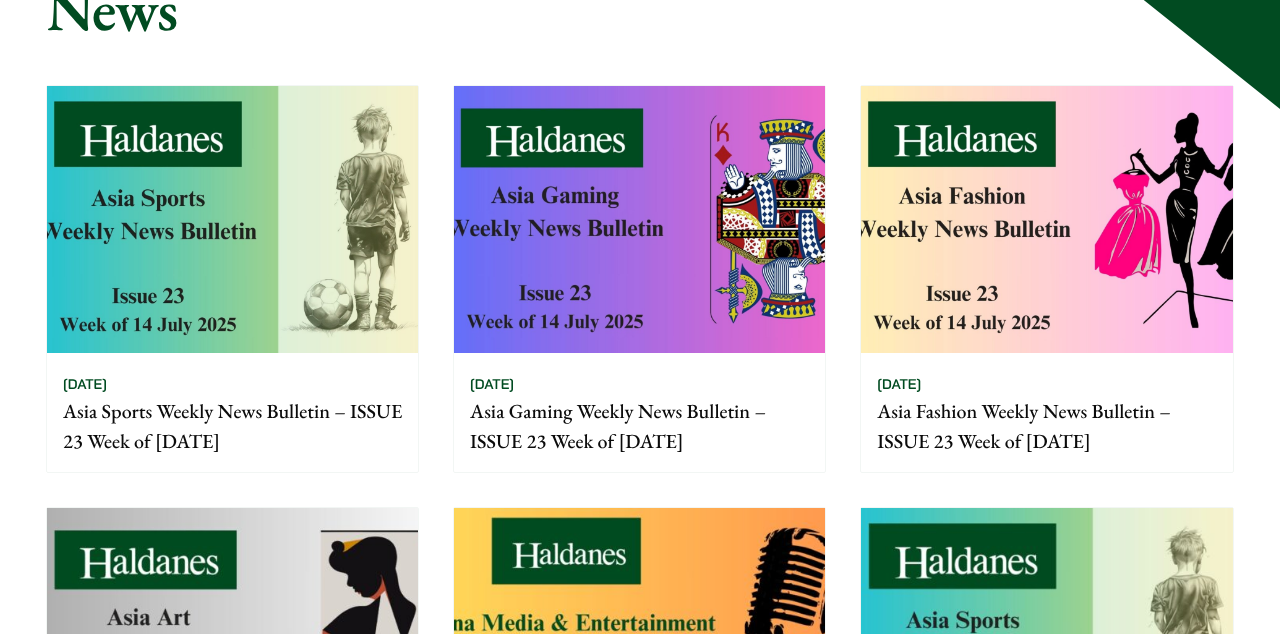 click at bounding box center [232, 219] 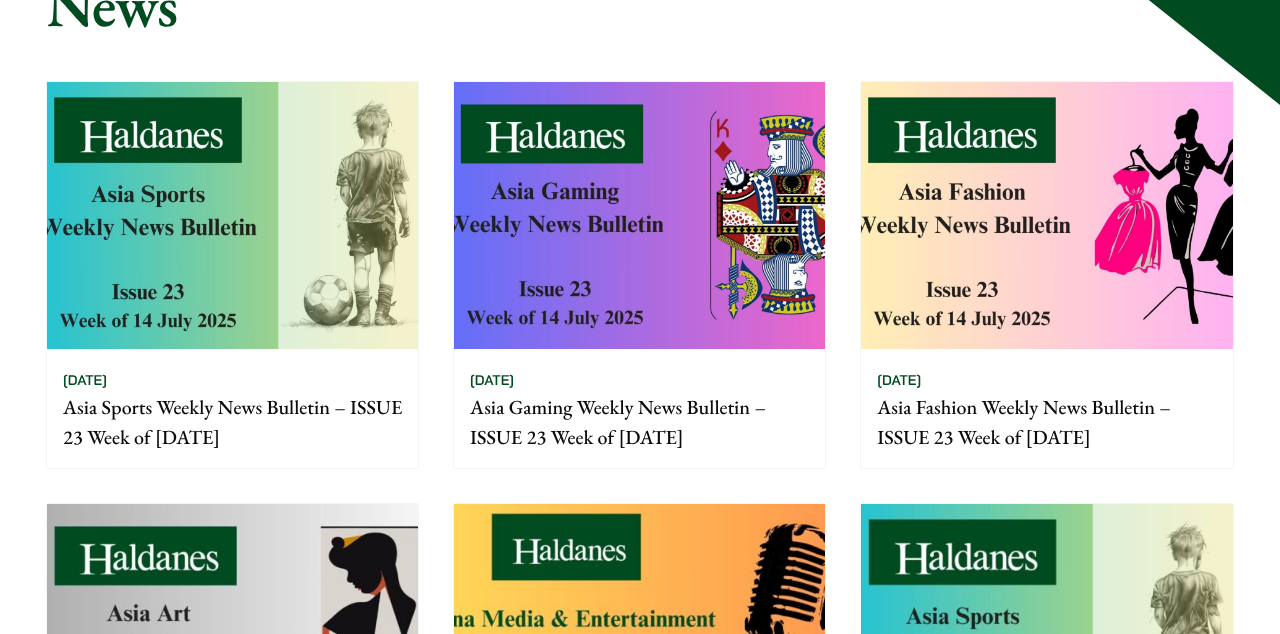 scroll, scrollTop: 0, scrollLeft: 0, axis: both 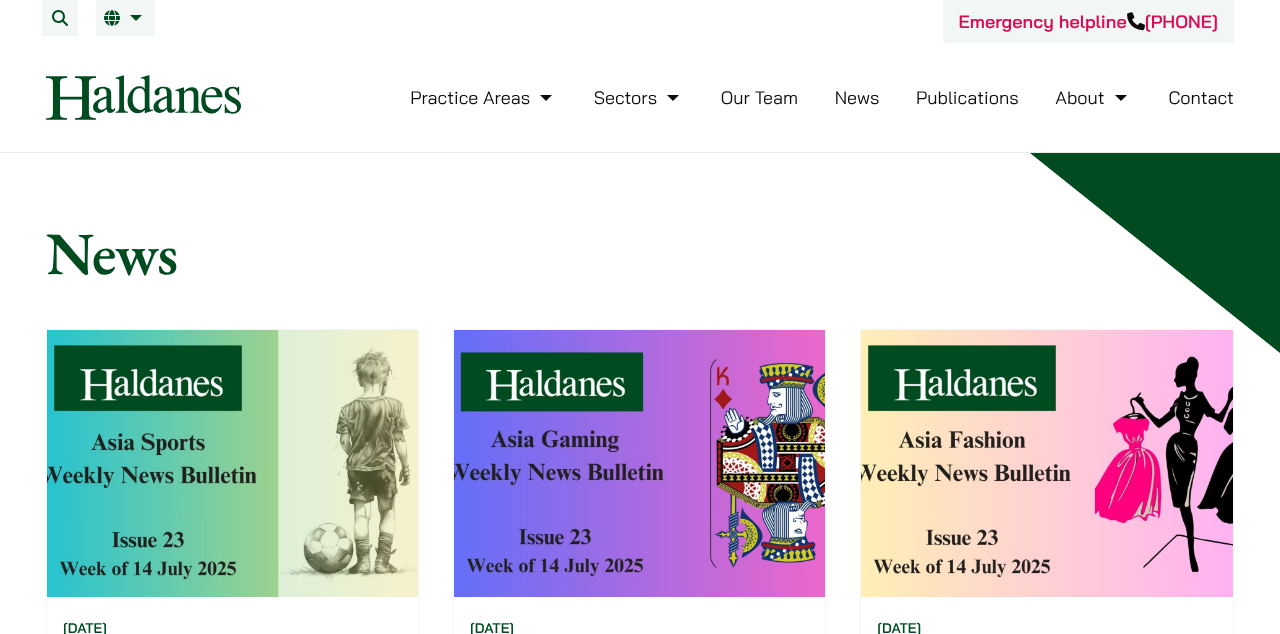click on "Contact" at bounding box center (1201, 97) 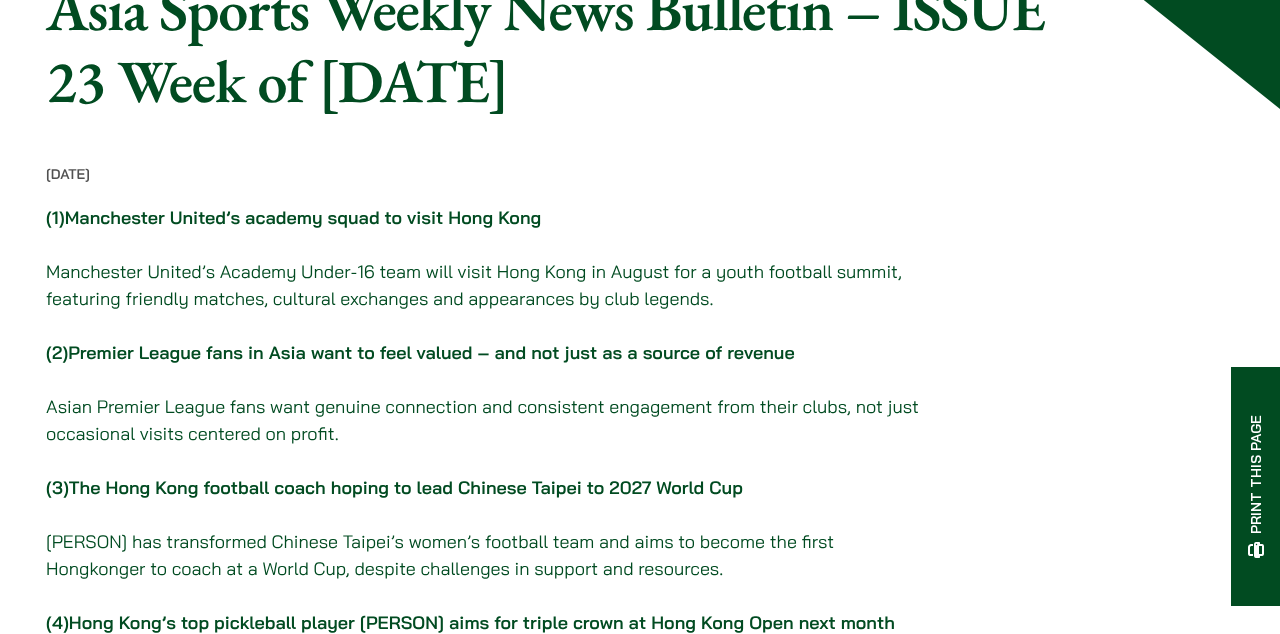 scroll, scrollTop: 0, scrollLeft: 0, axis: both 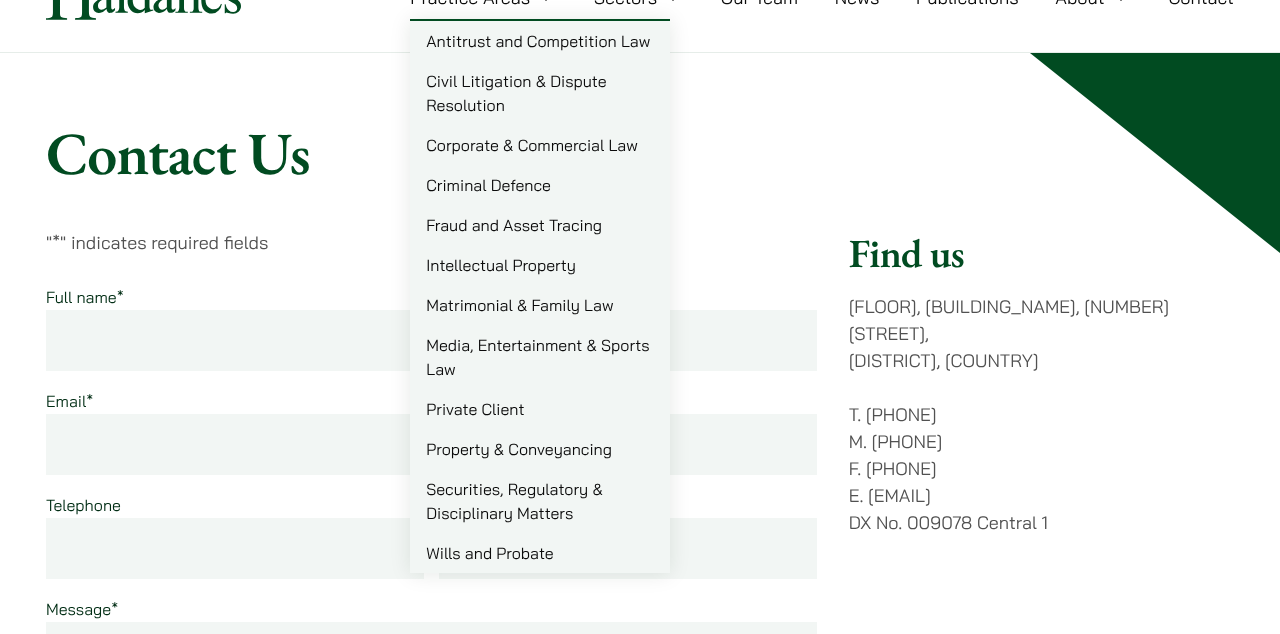 click on "Securities, Regulatory & Disciplinary Matters" at bounding box center [540, 501] 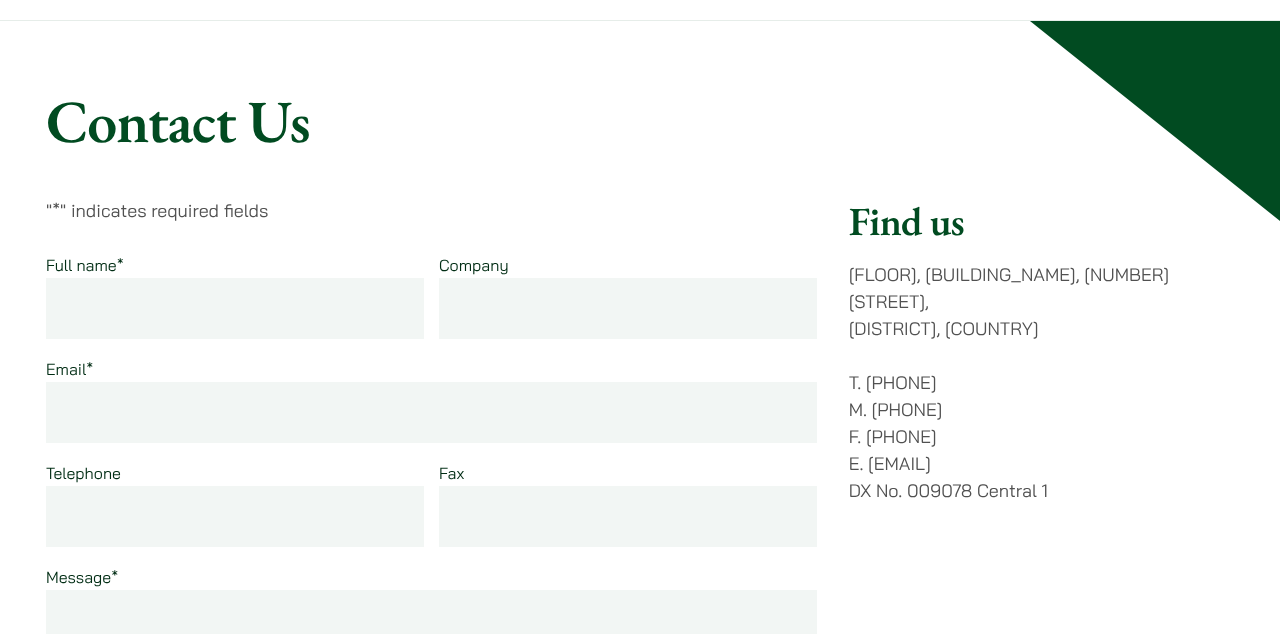 scroll, scrollTop: 194, scrollLeft: 0, axis: vertical 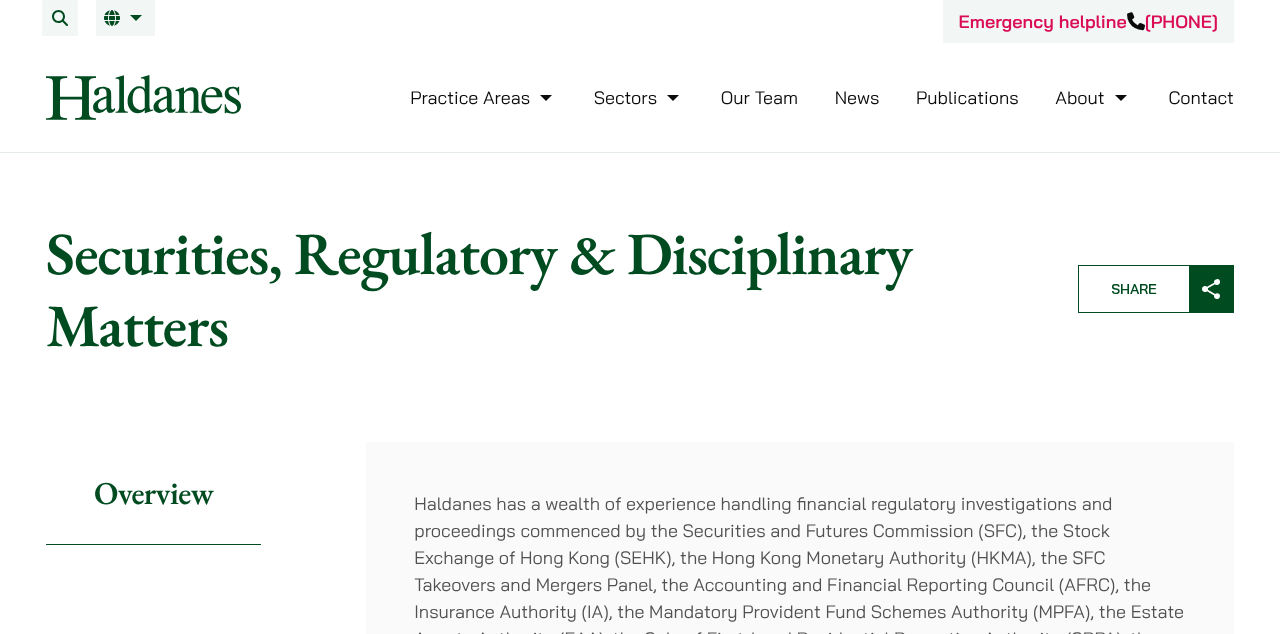 click at bounding box center [143, 97] 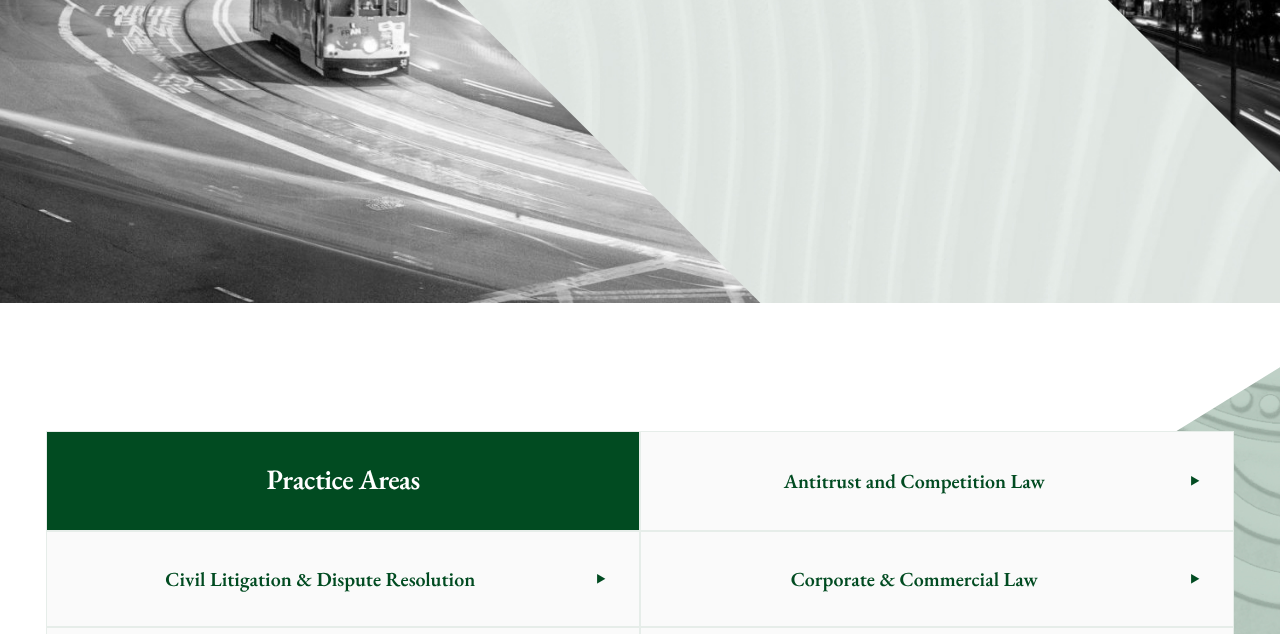 scroll, scrollTop: 0, scrollLeft: 0, axis: both 